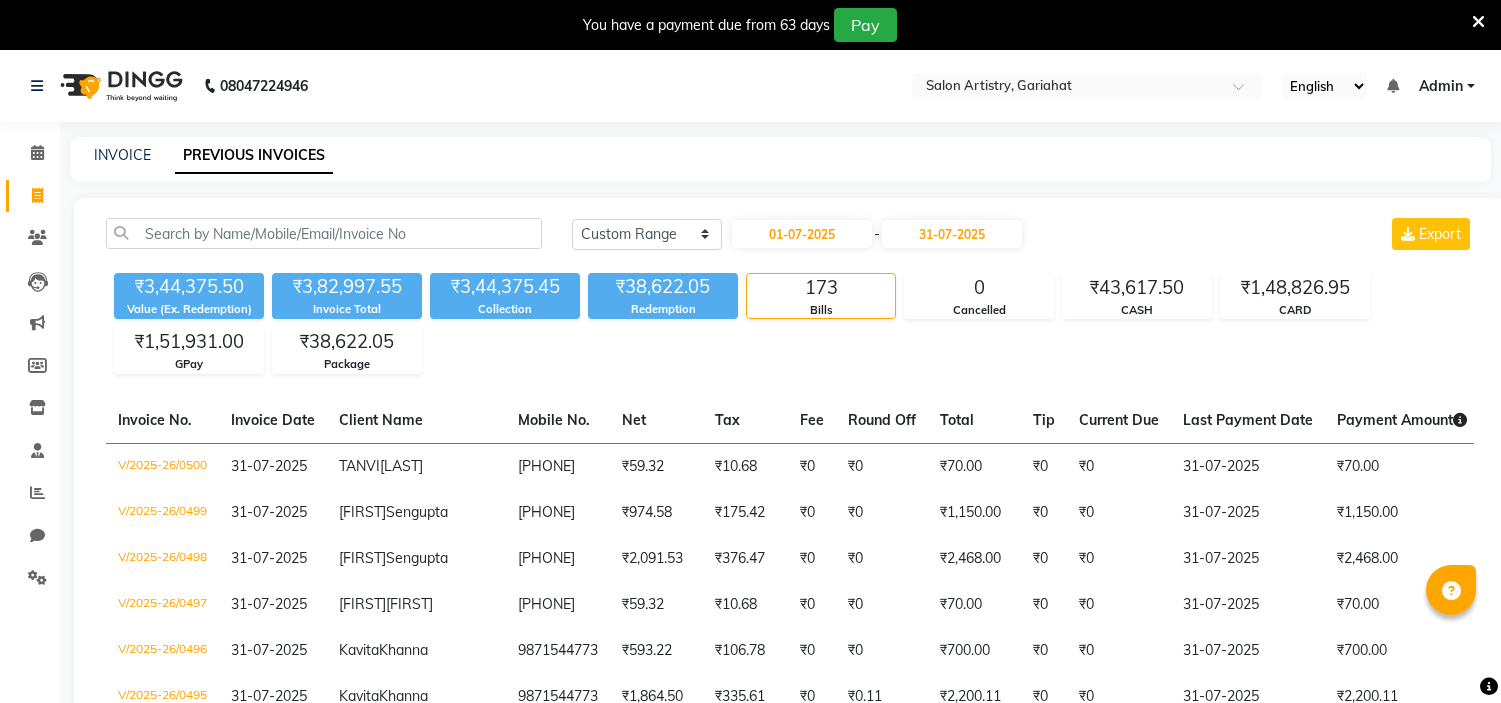 select on "range" 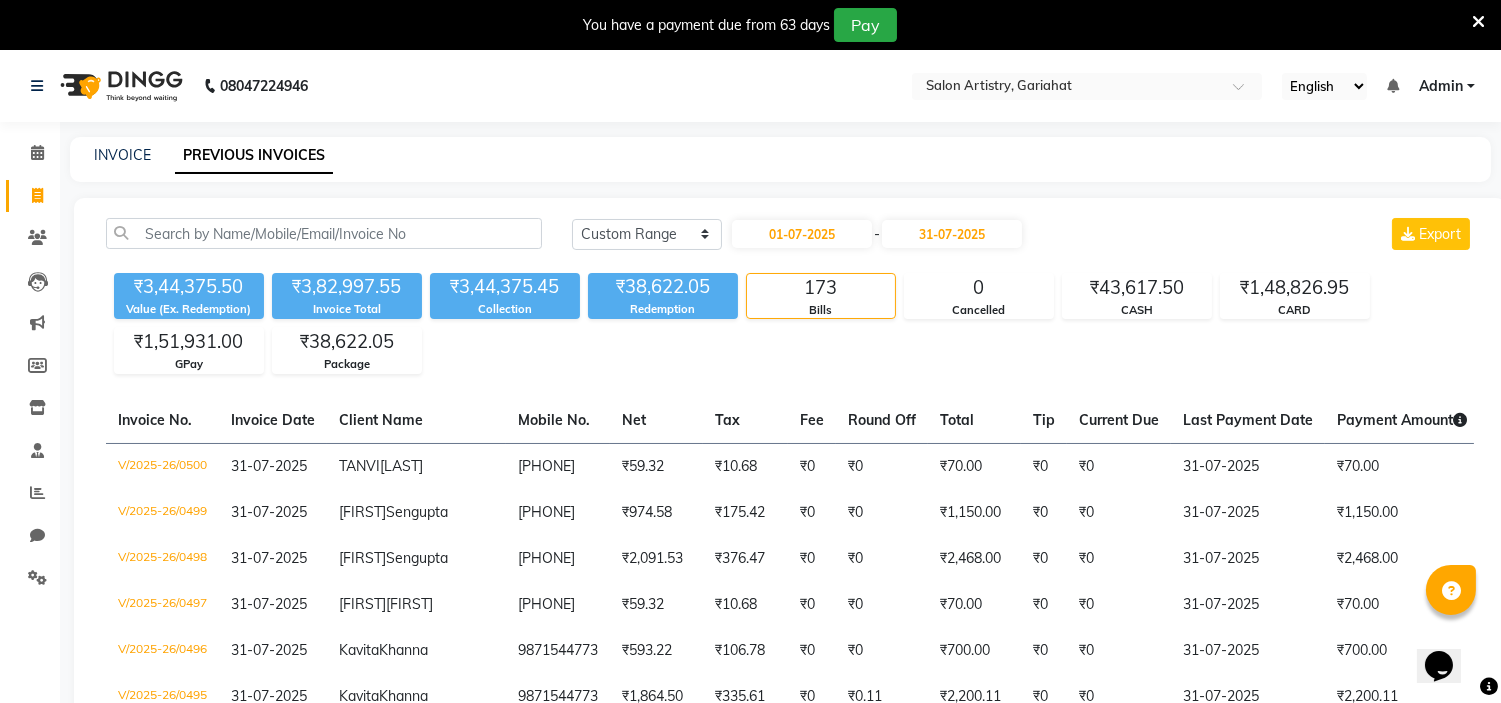 scroll, scrollTop: 0, scrollLeft: 0, axis: both 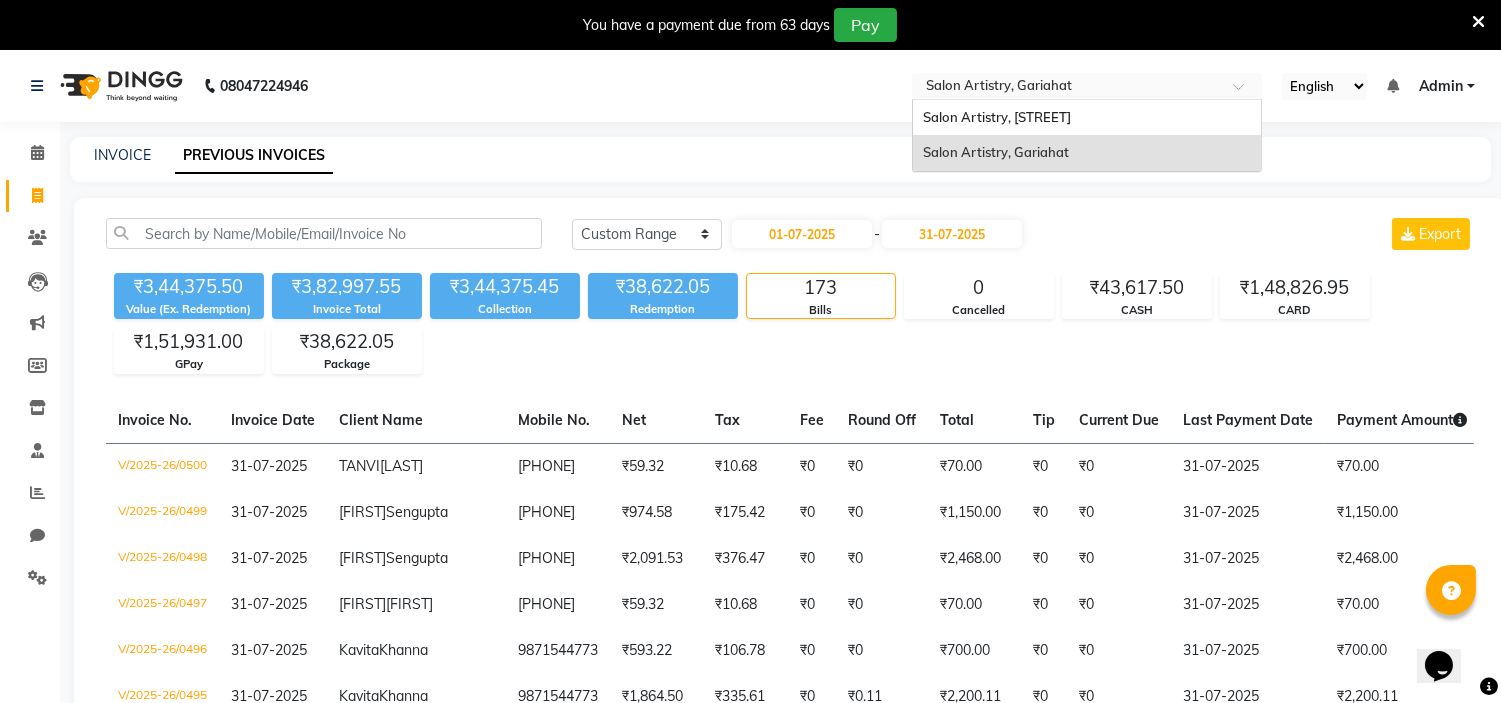 click at bounding box center [1067, 88] 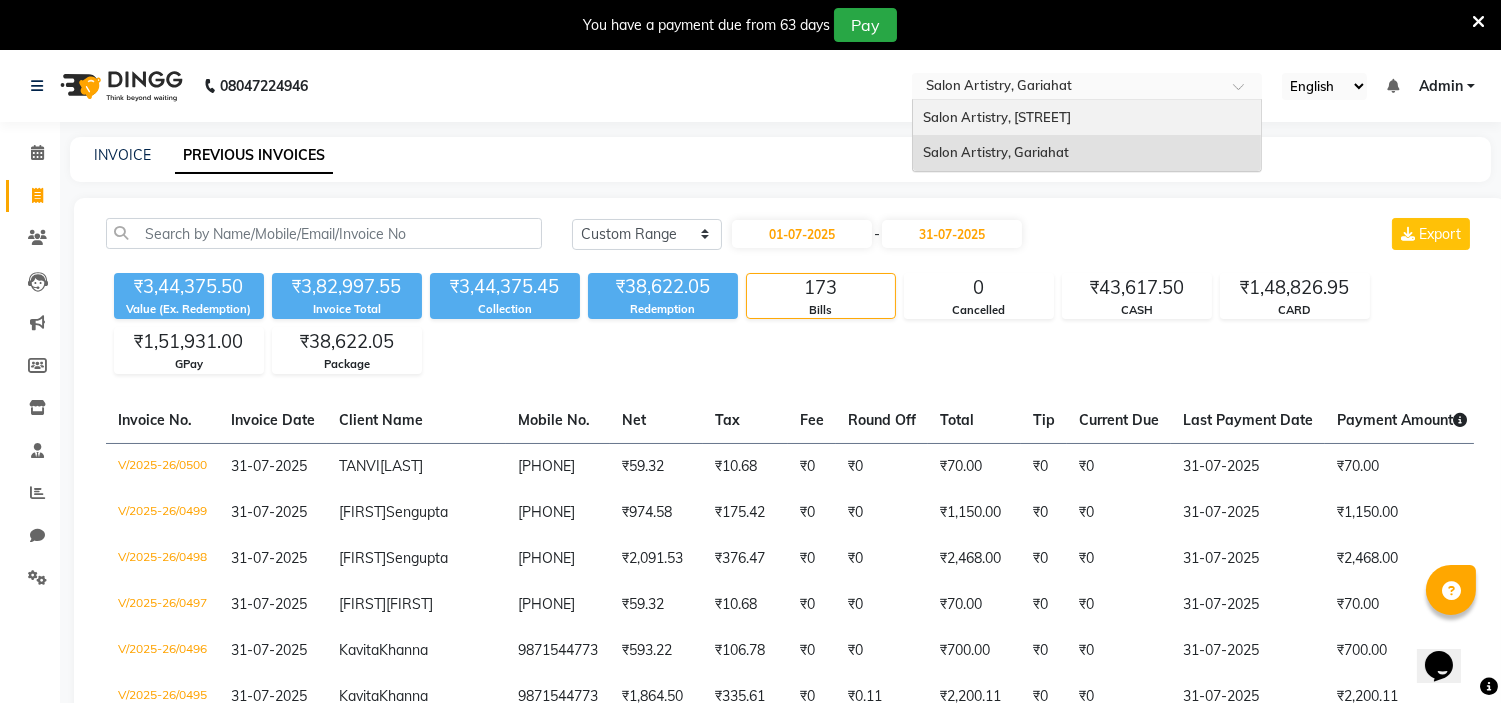 click on "Salon Artistry, [STREET]" at bounding box center (997, 117) 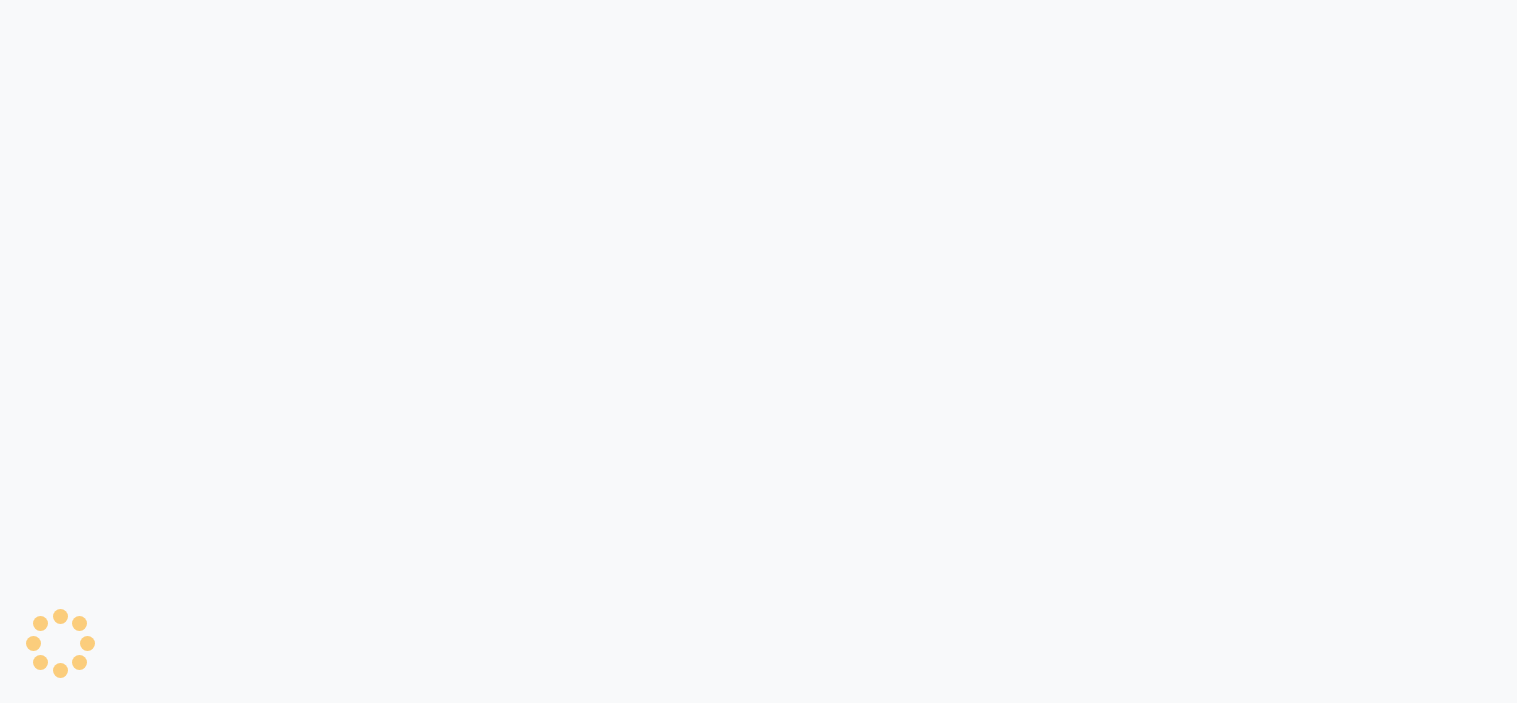 scroll, scrollTop: 0, scrollLeft: 0, axis: both 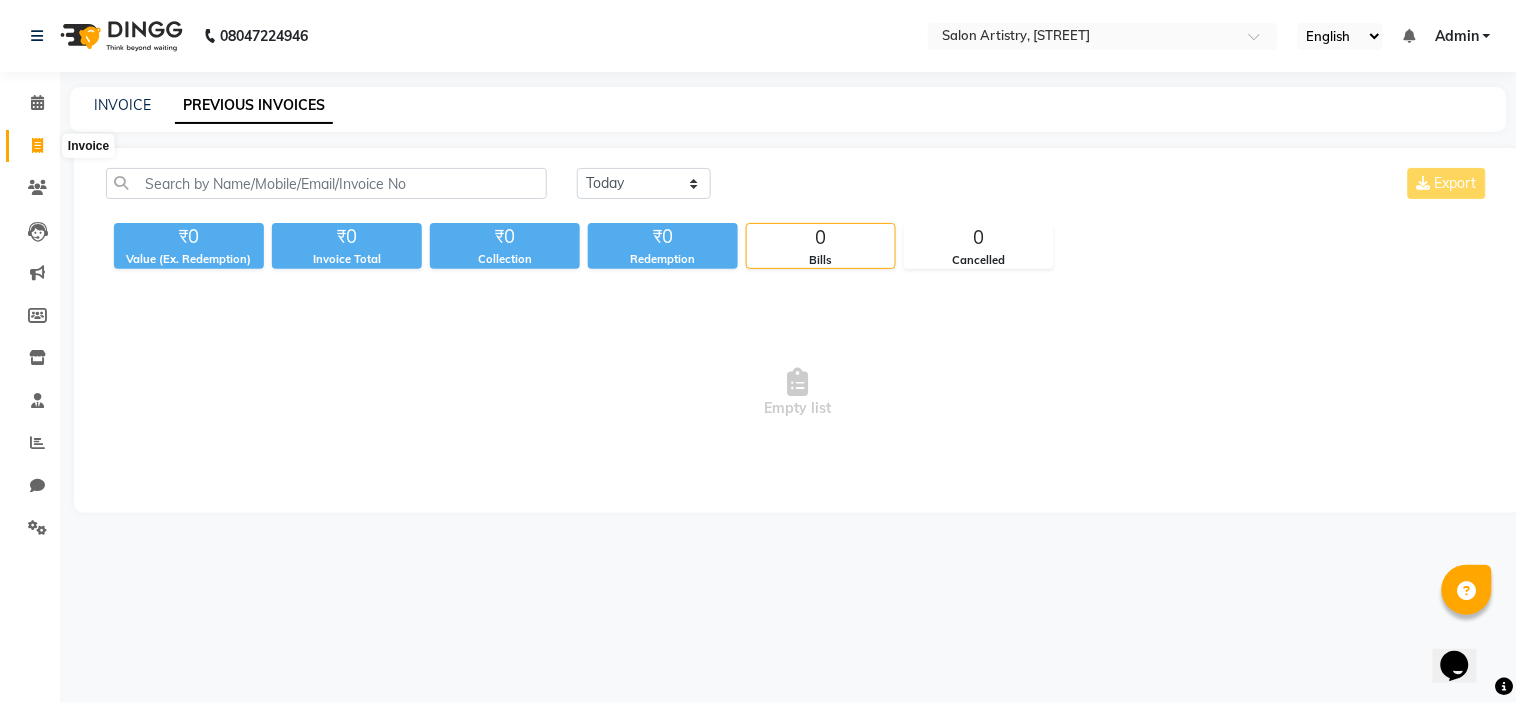click 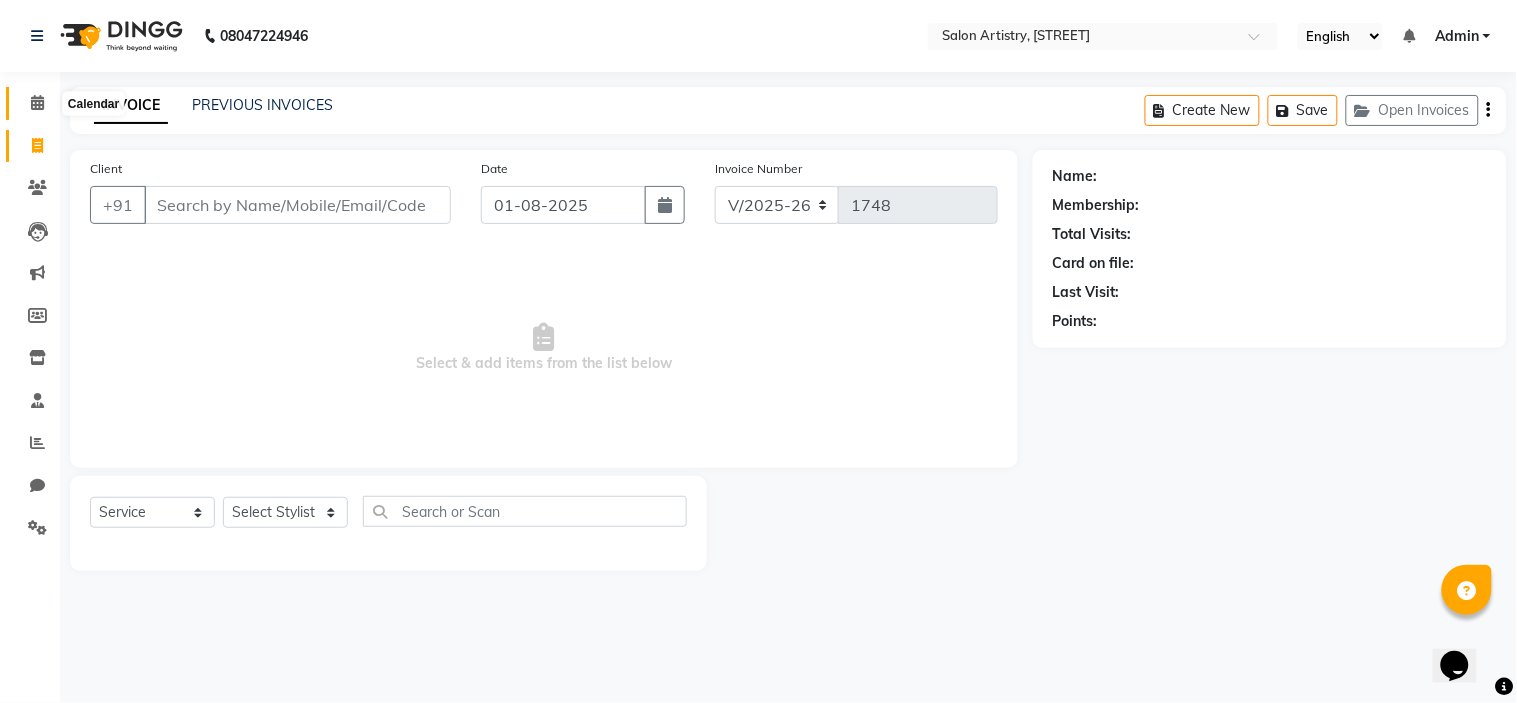 click 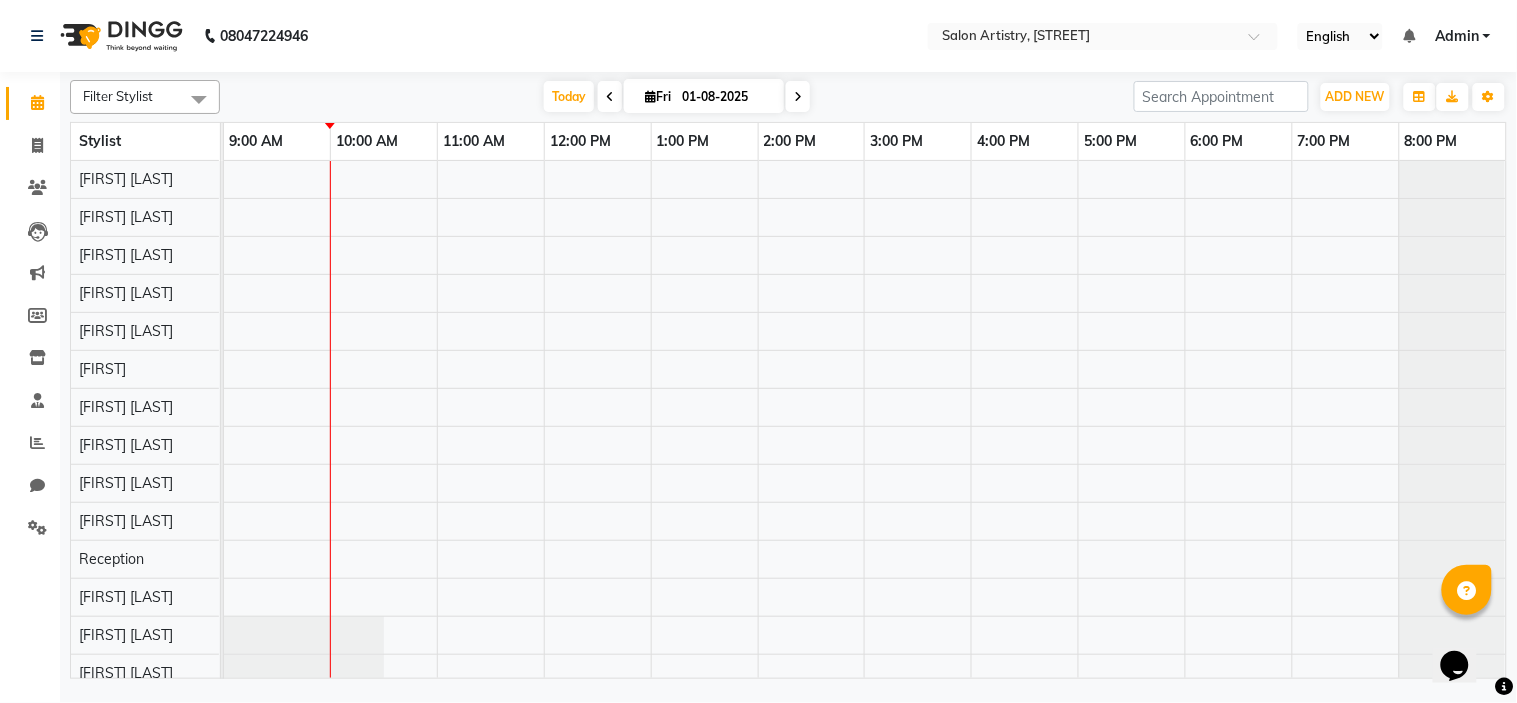 scroll, scrollTop: 0, scrollLeft: 0, axis: both 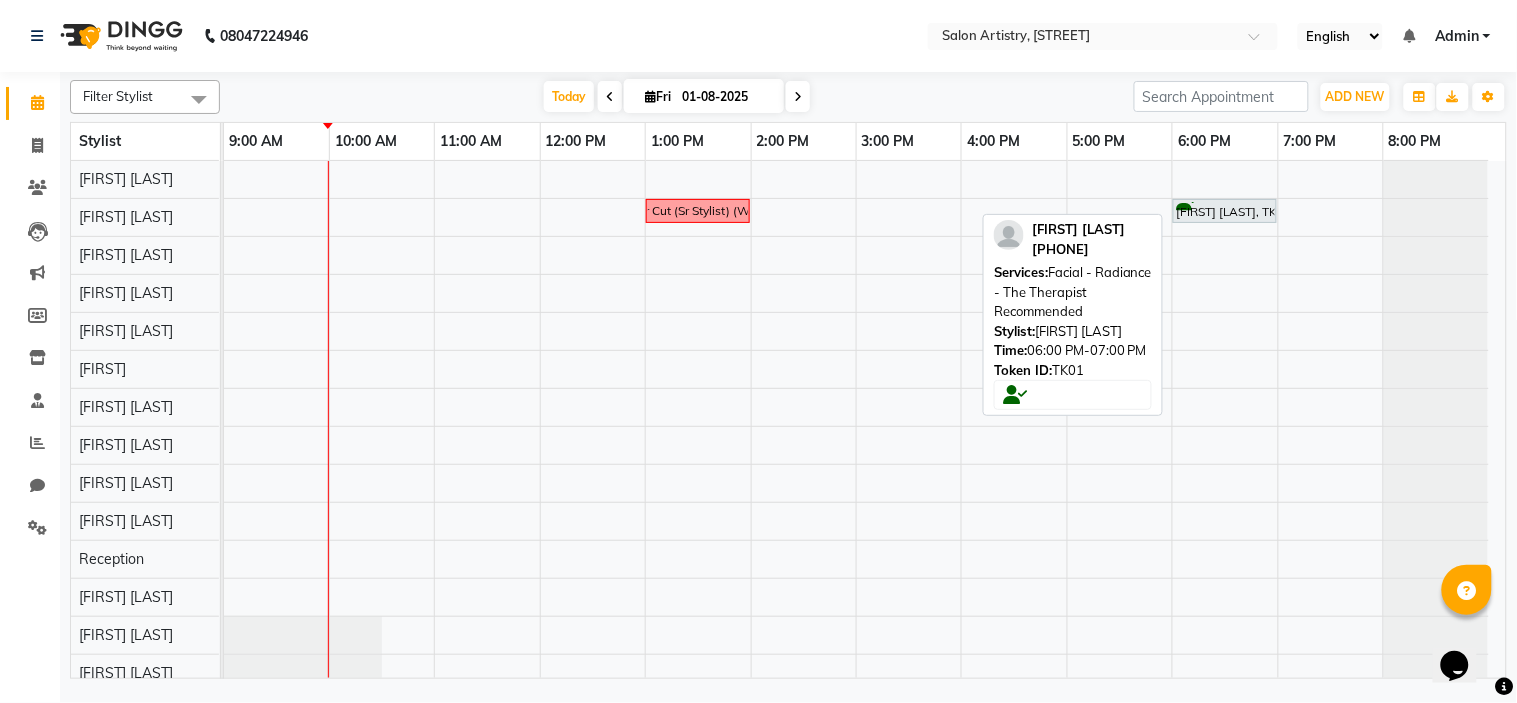 click on "[FIRST] [LAST], TK01, 06:00 PM-07:00 PM, Facial - Radiance - The Therapist Recommended" at bounding box center (1225, 211) 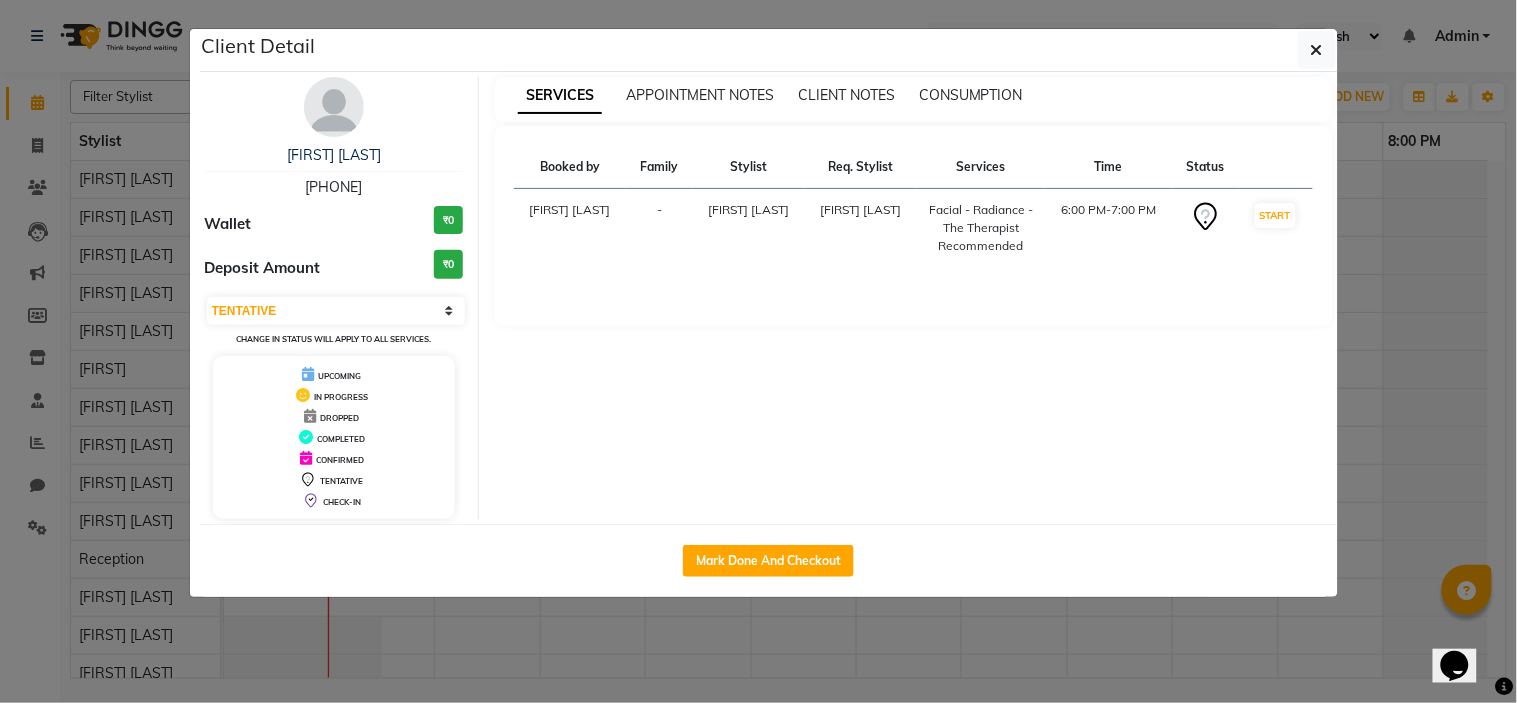 click on "[PHONE]" at bounding box center [333, 187] 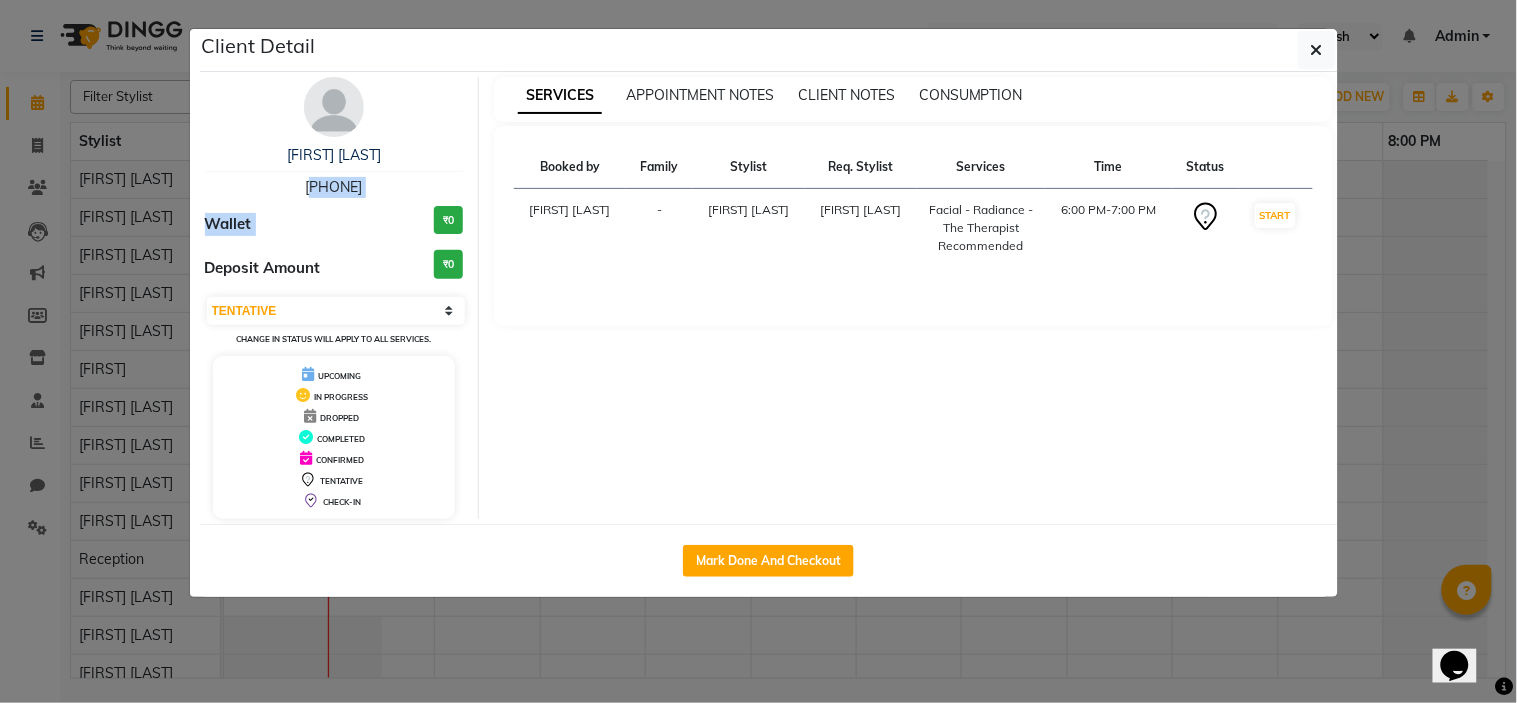 drag, startPoint x: 290, startPoint y: 180, endPoint x: 391, endPoint y: 200, distance: 102.96116 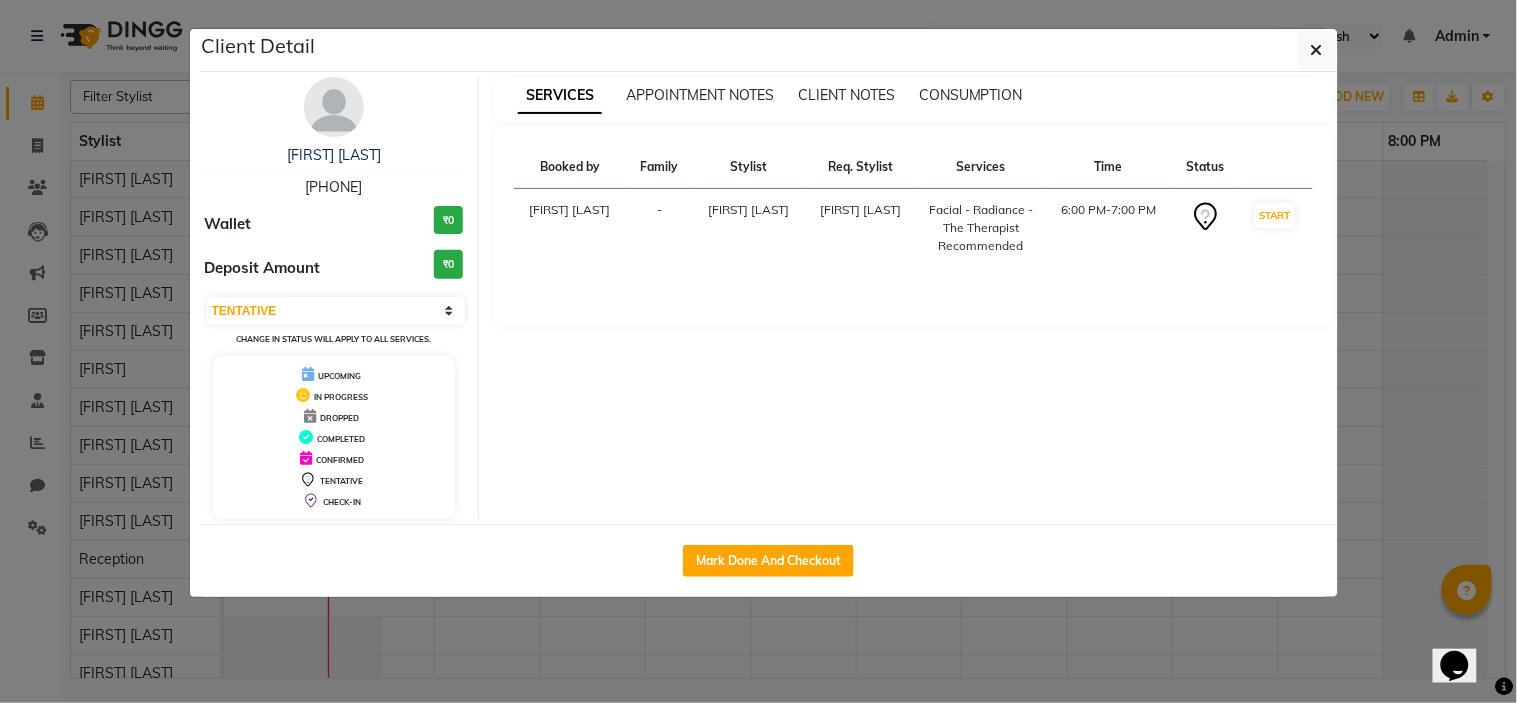 drag, startPoint x: 288, startPoint y: 182, endPoint x: 377, endPoint y: 190, distance: 89.358826 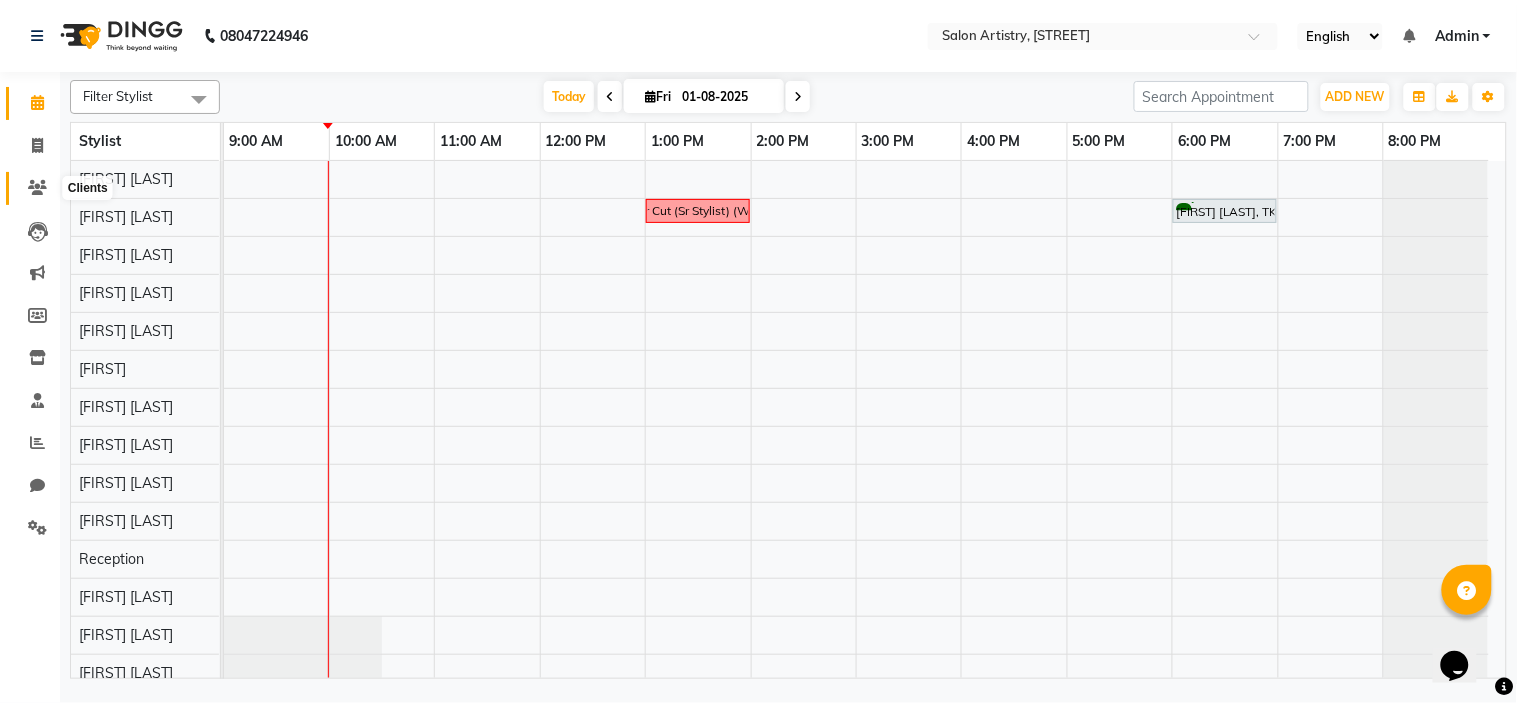 click 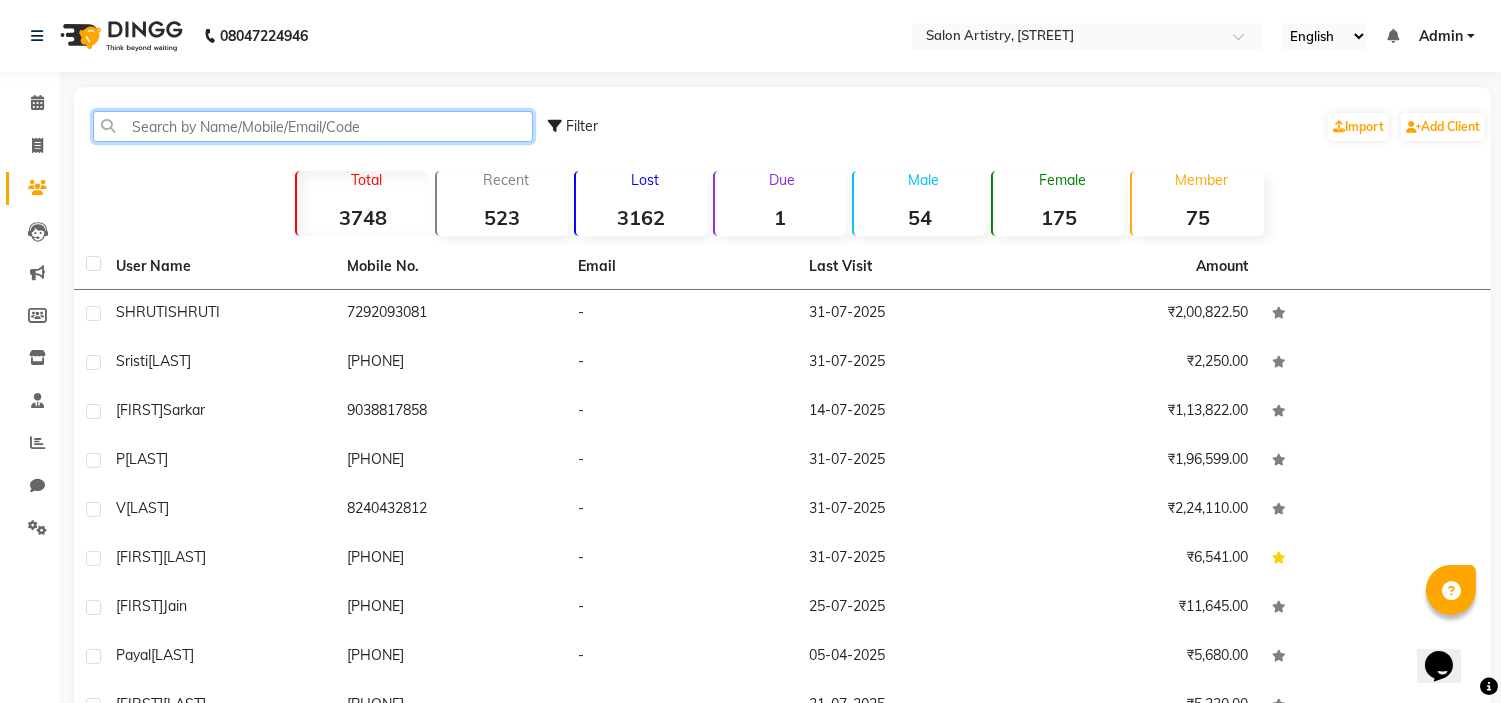 click 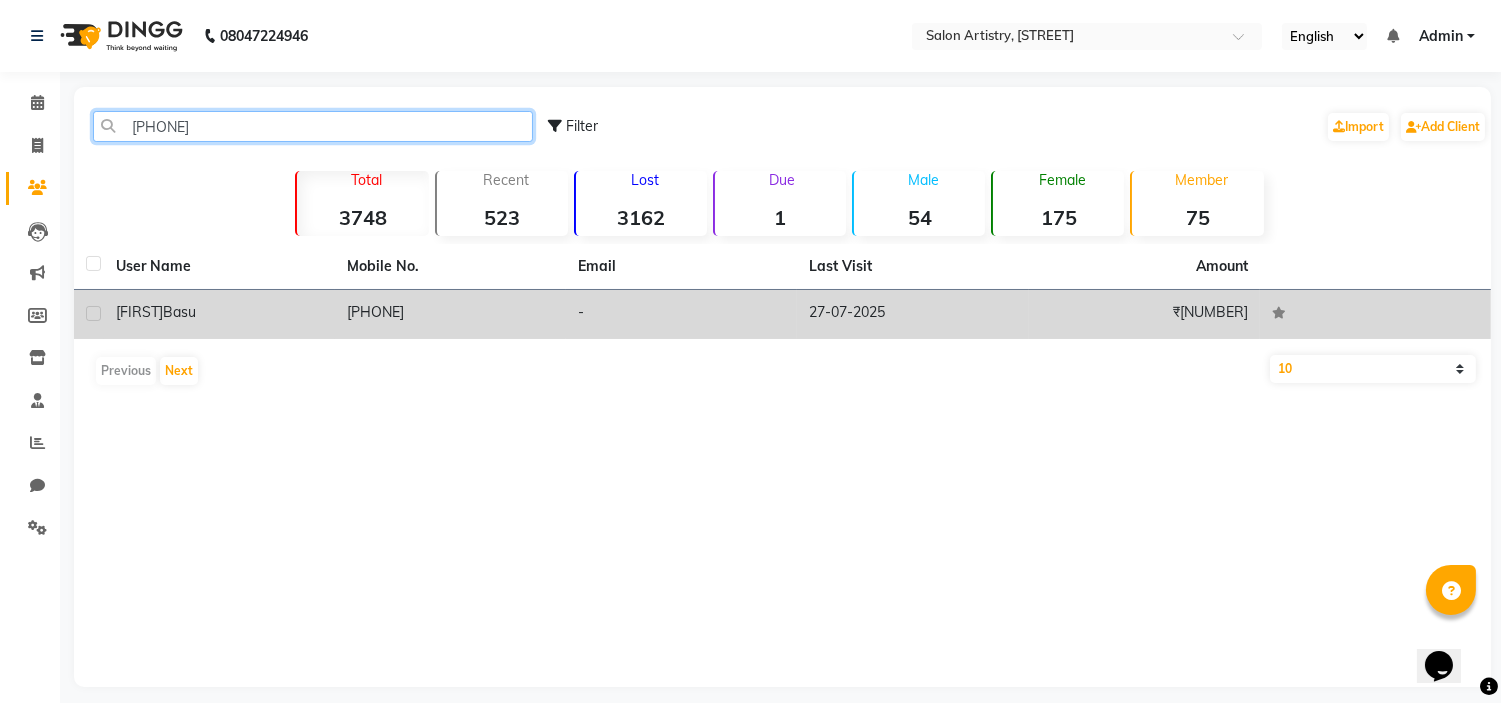 type on "[PHONE]" 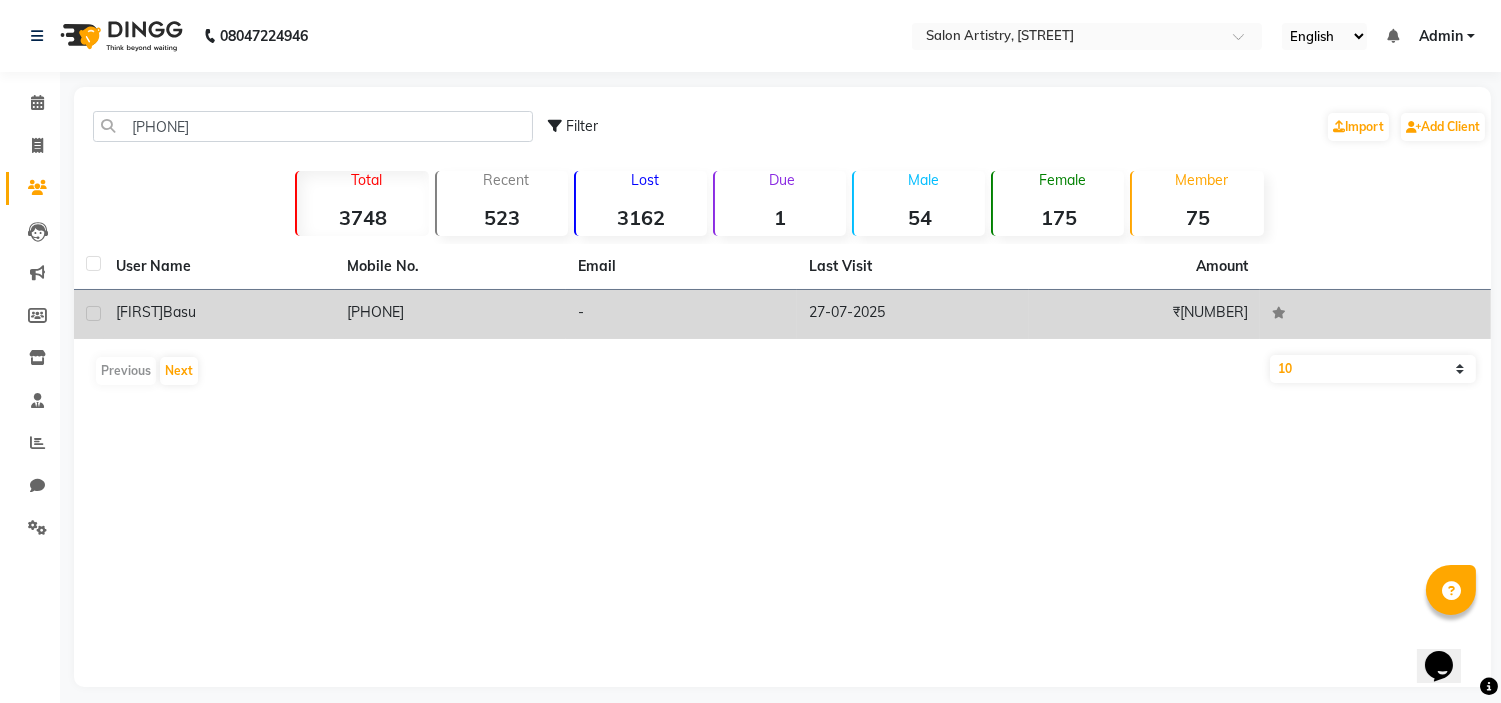 click on "[FIRST] [LAST]" 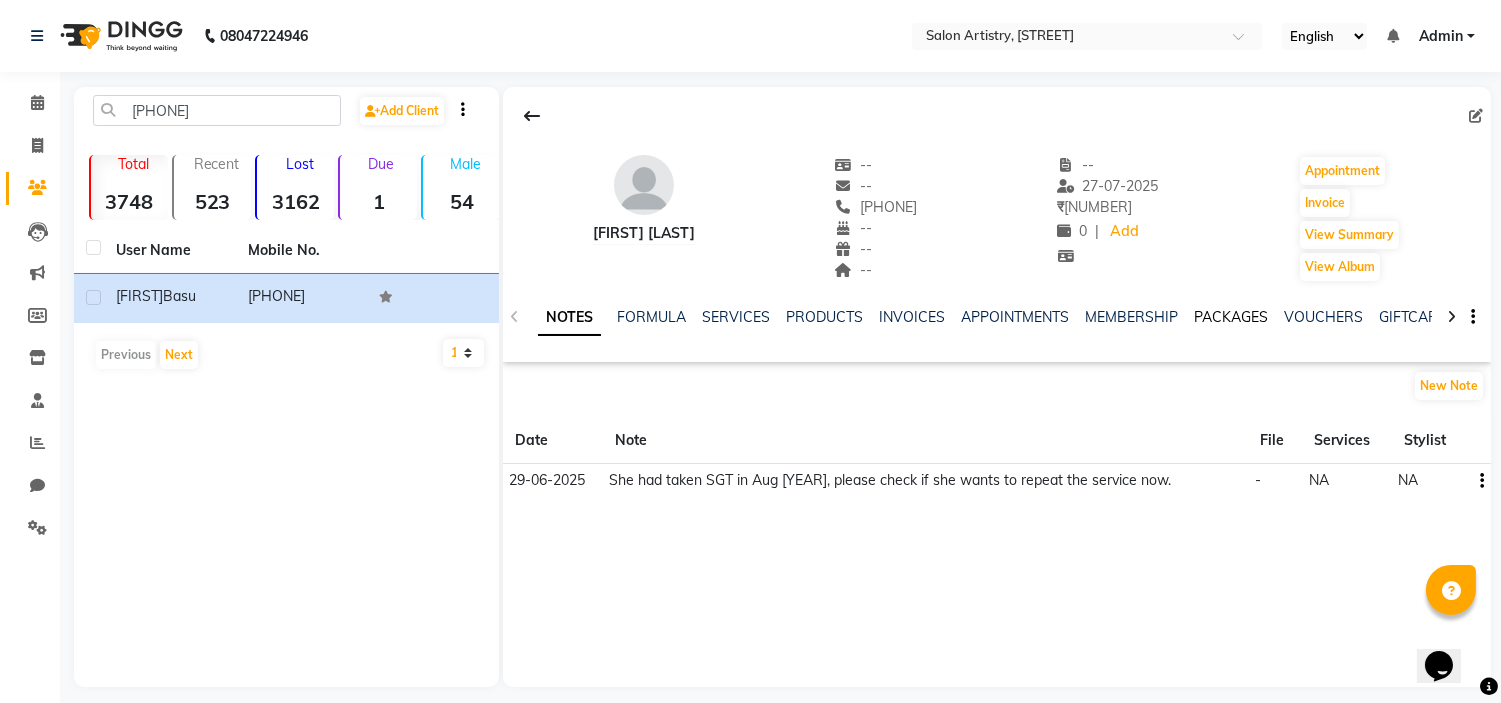 click on "PACKAGES" 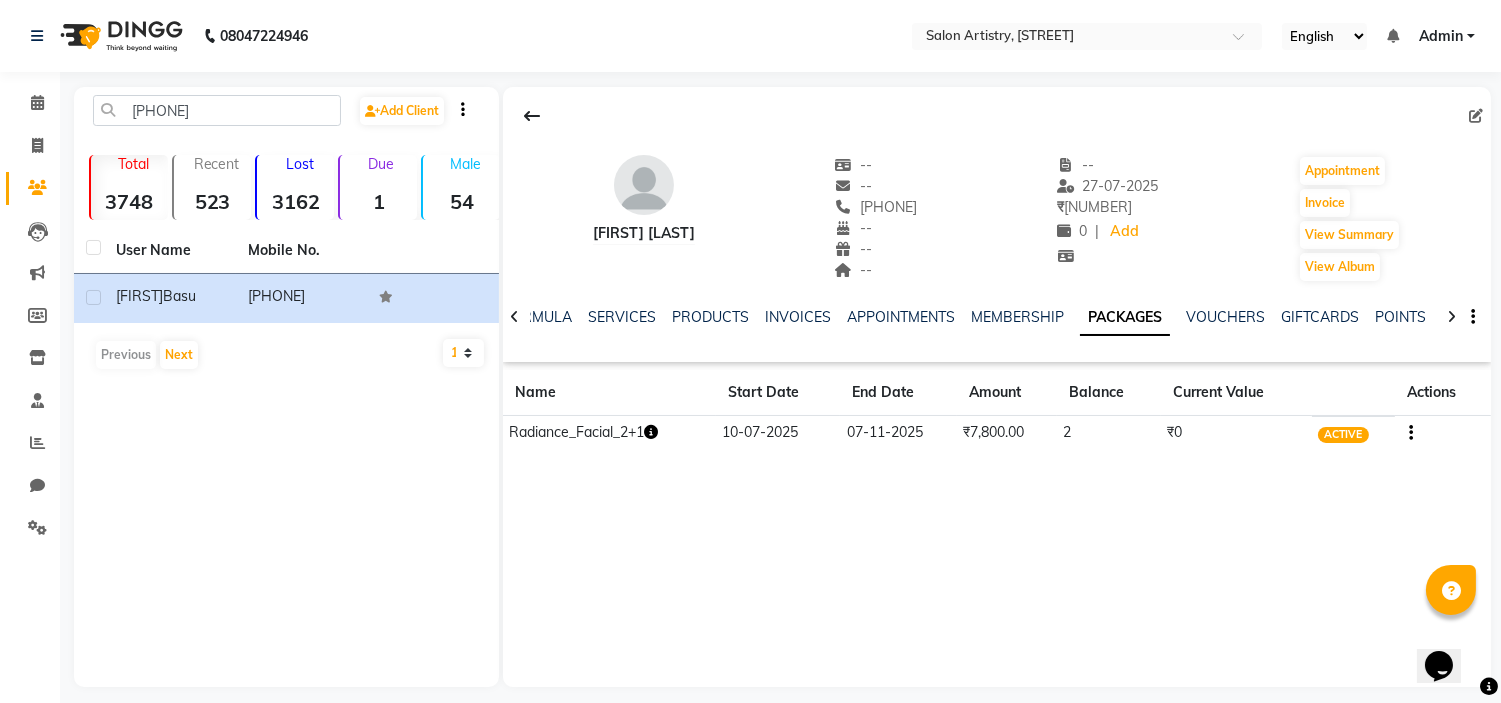 click on "Radiance_Facial_2+1" 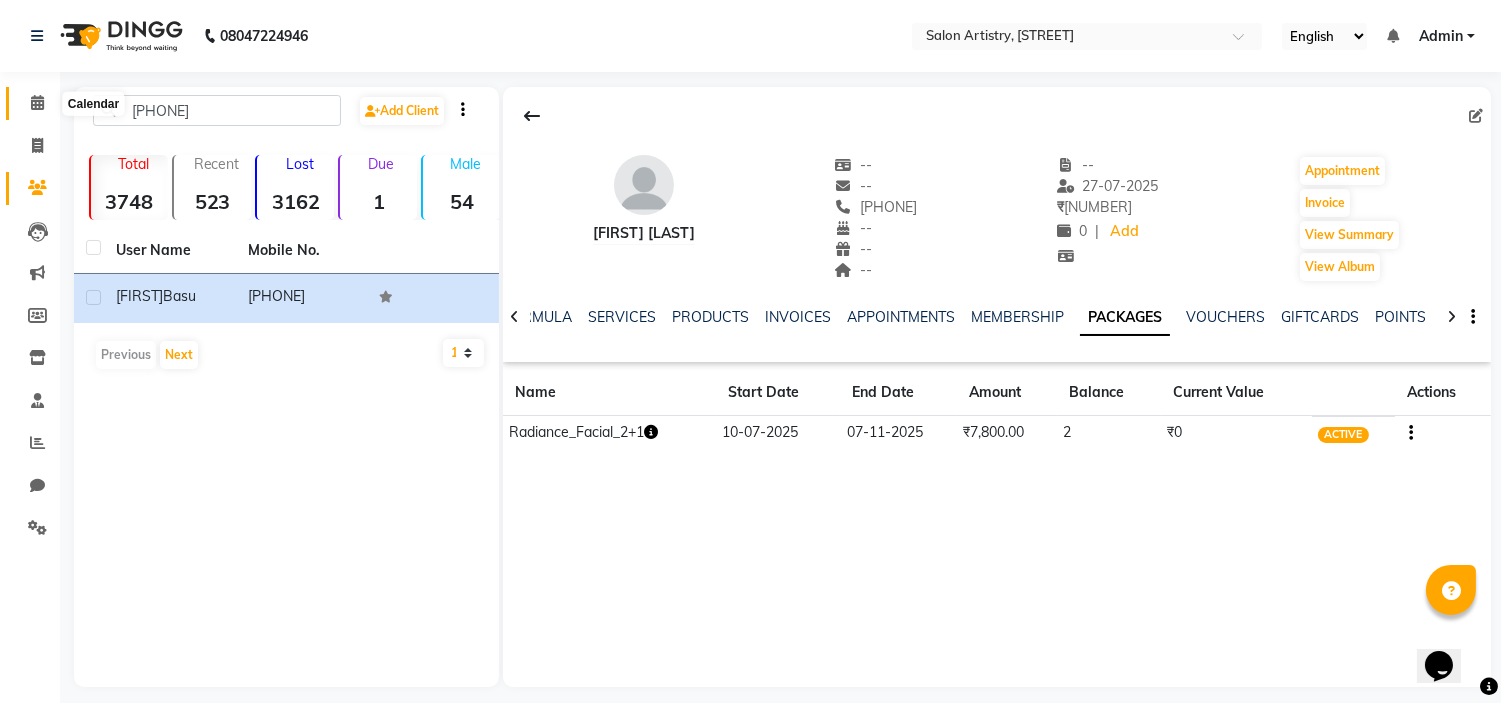 click 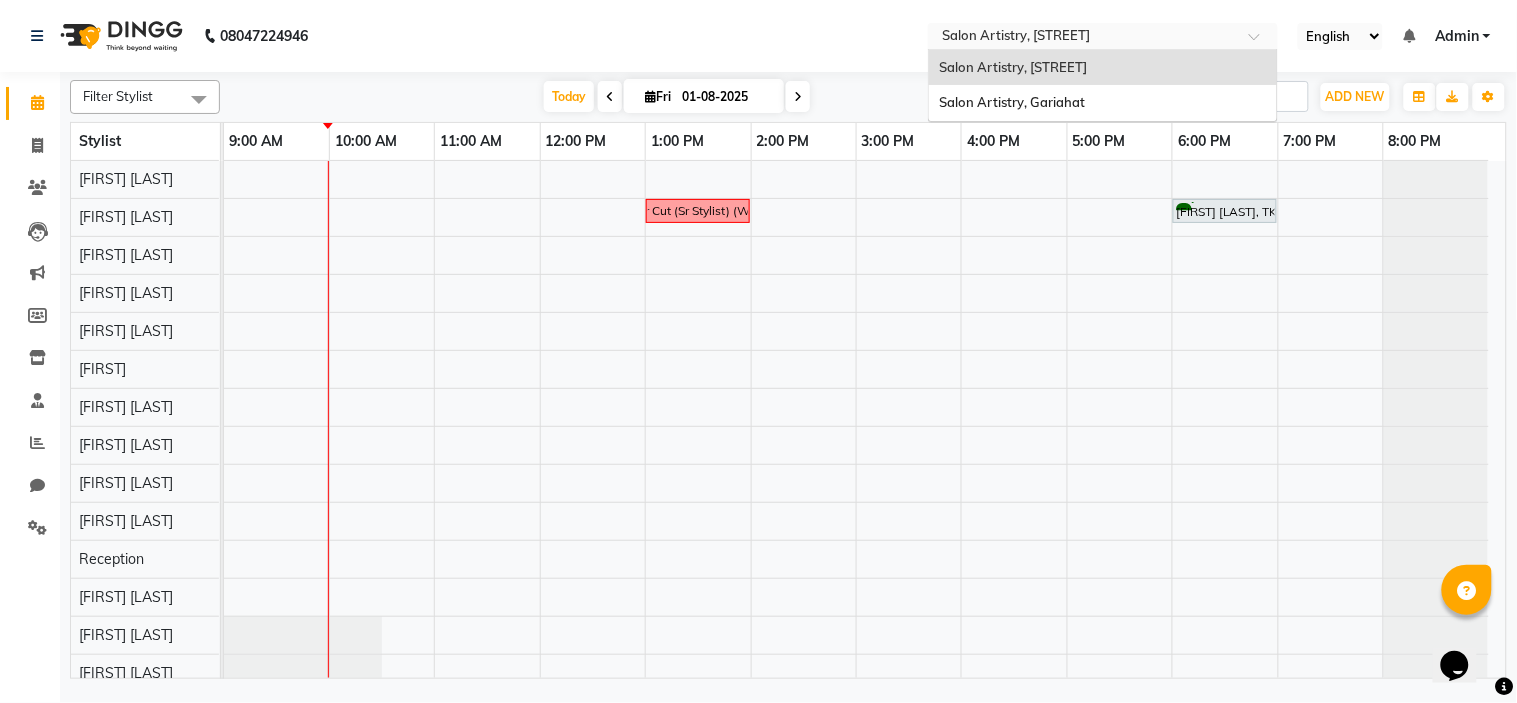 click at bounding box center (1083, 38) 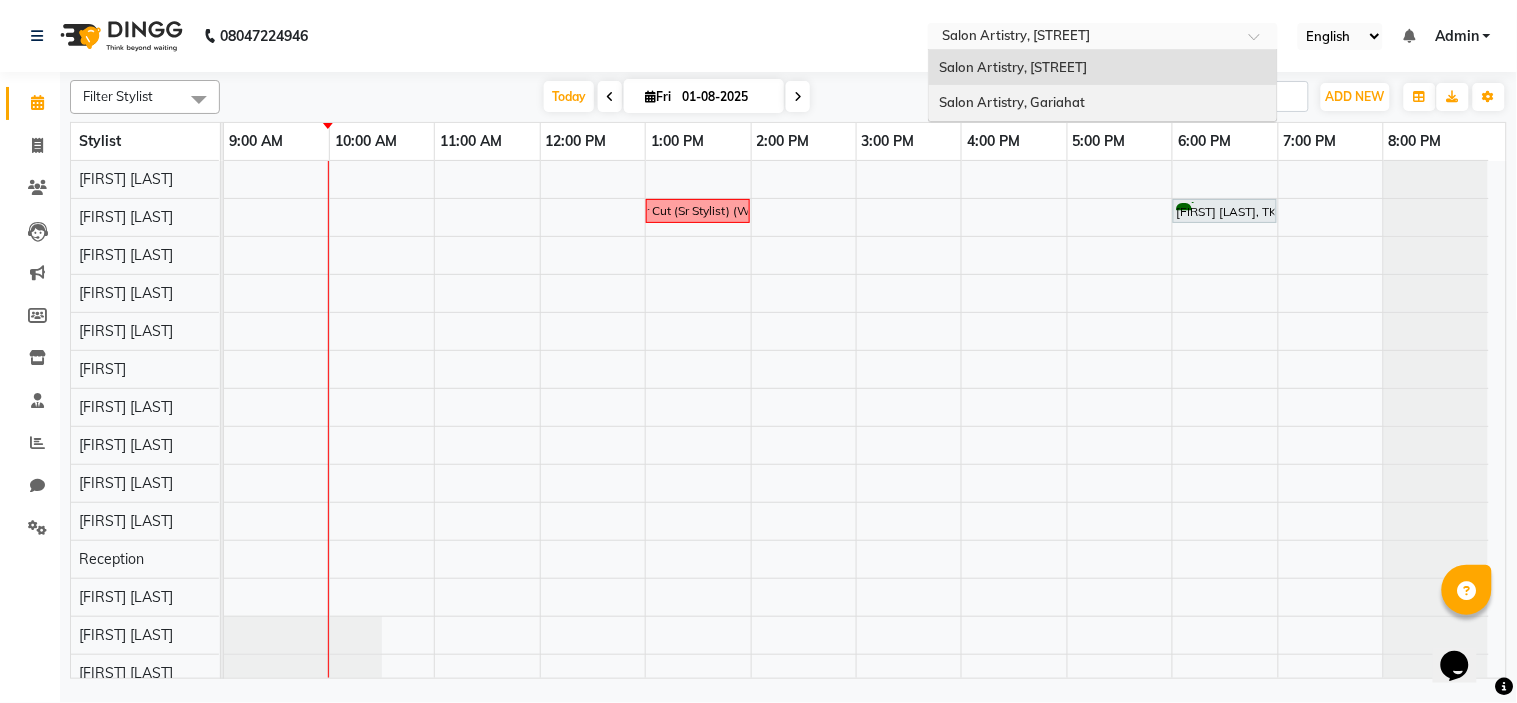 click on "Salon Artistry, Gariahat" at bounding box center [1012, 102] 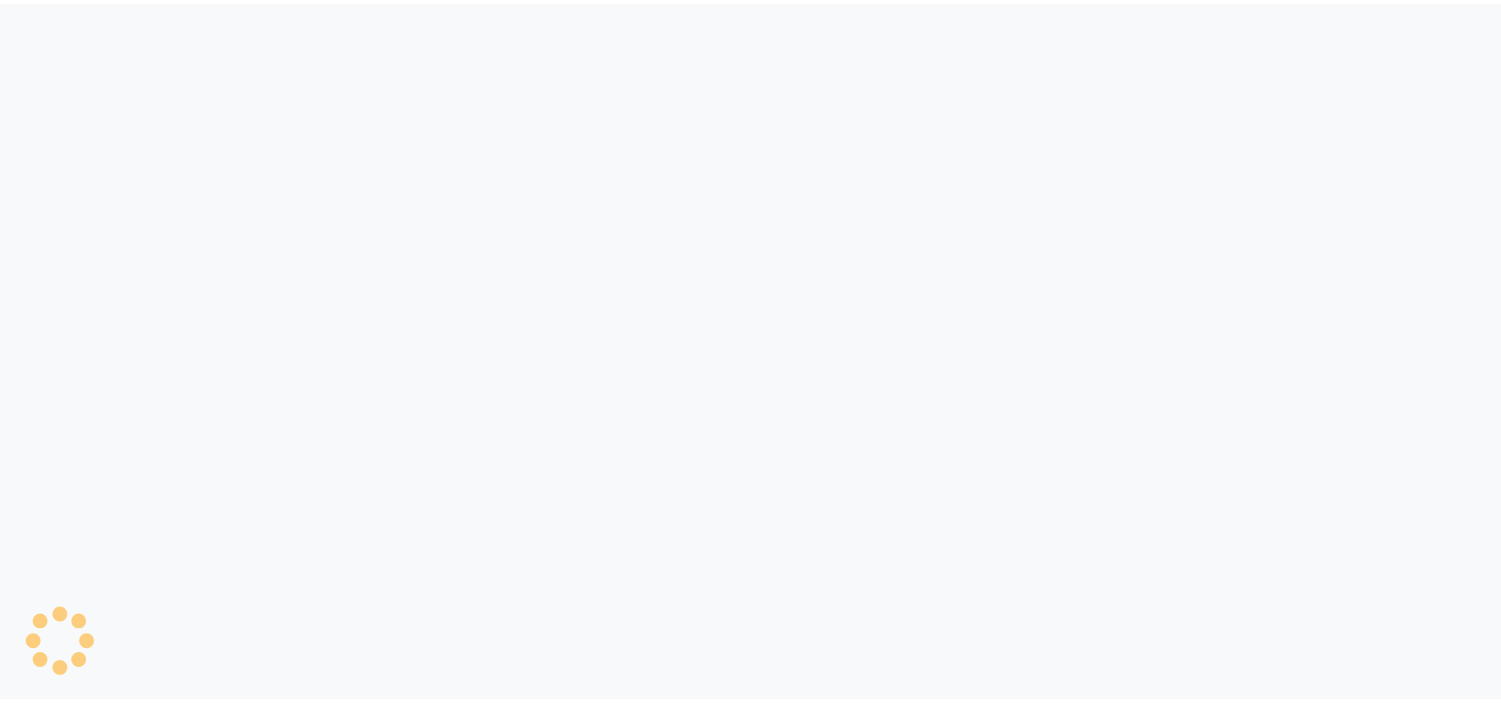 scroll, scrollTop: 0, scrollLeft: 0, axis: both 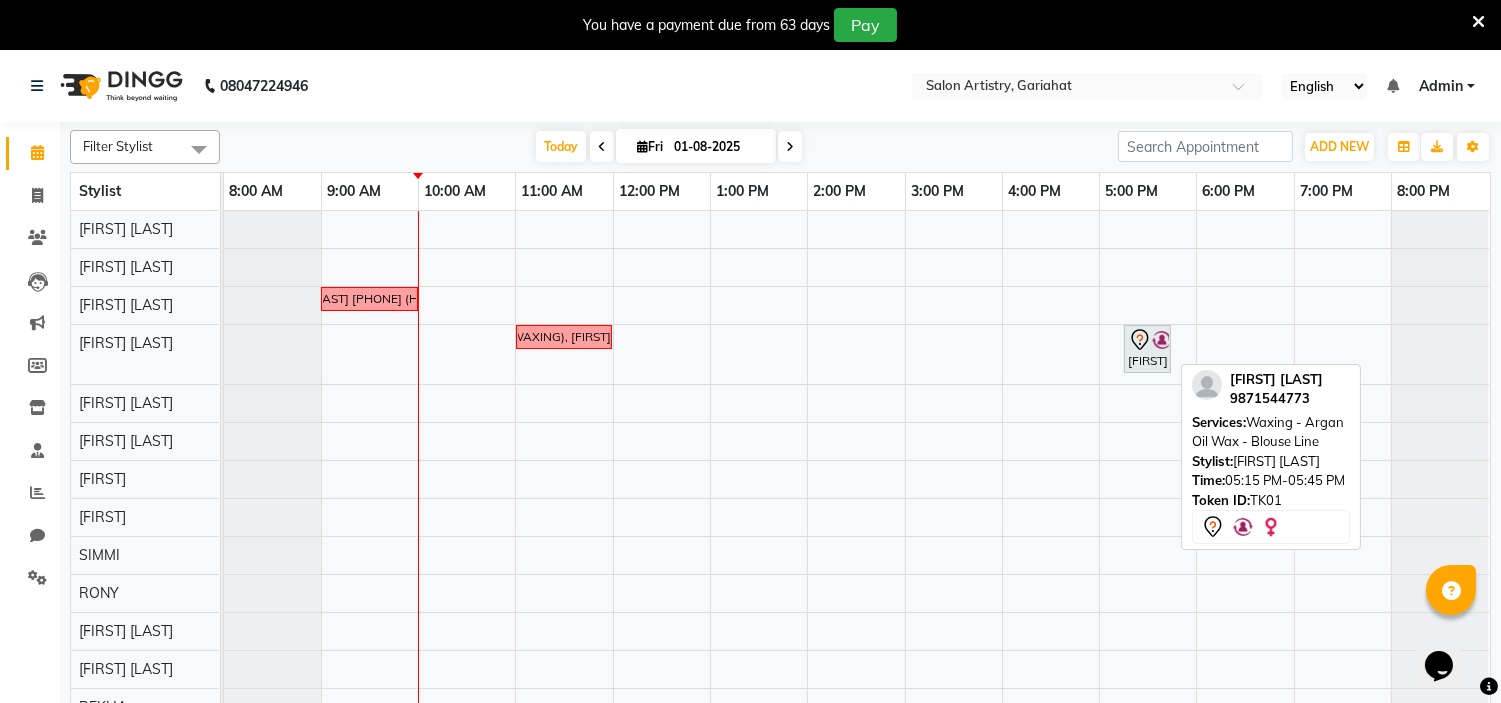 click 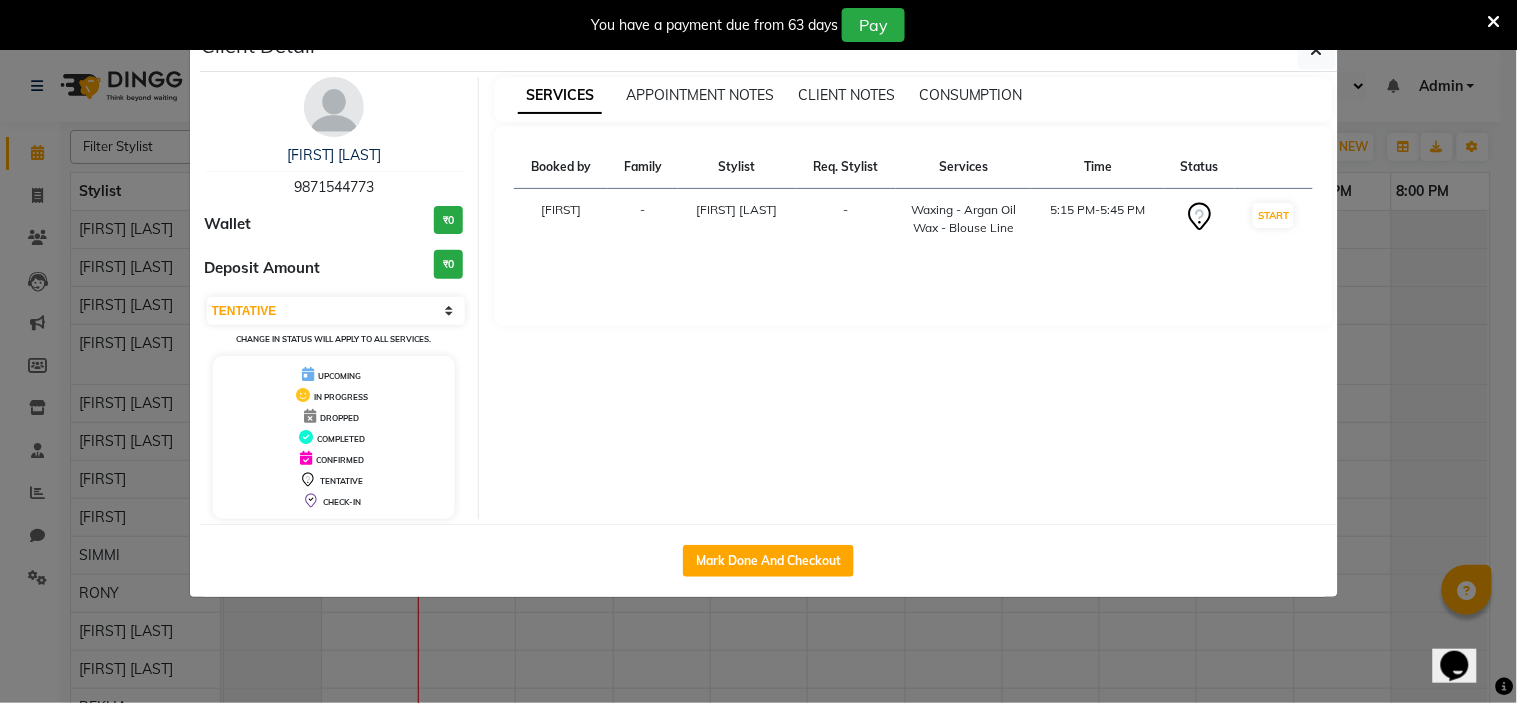 drag, startPoint x: 294, startPoint y: 186, endPoint x: 446, endPoint y: 193, distance: 152.1611 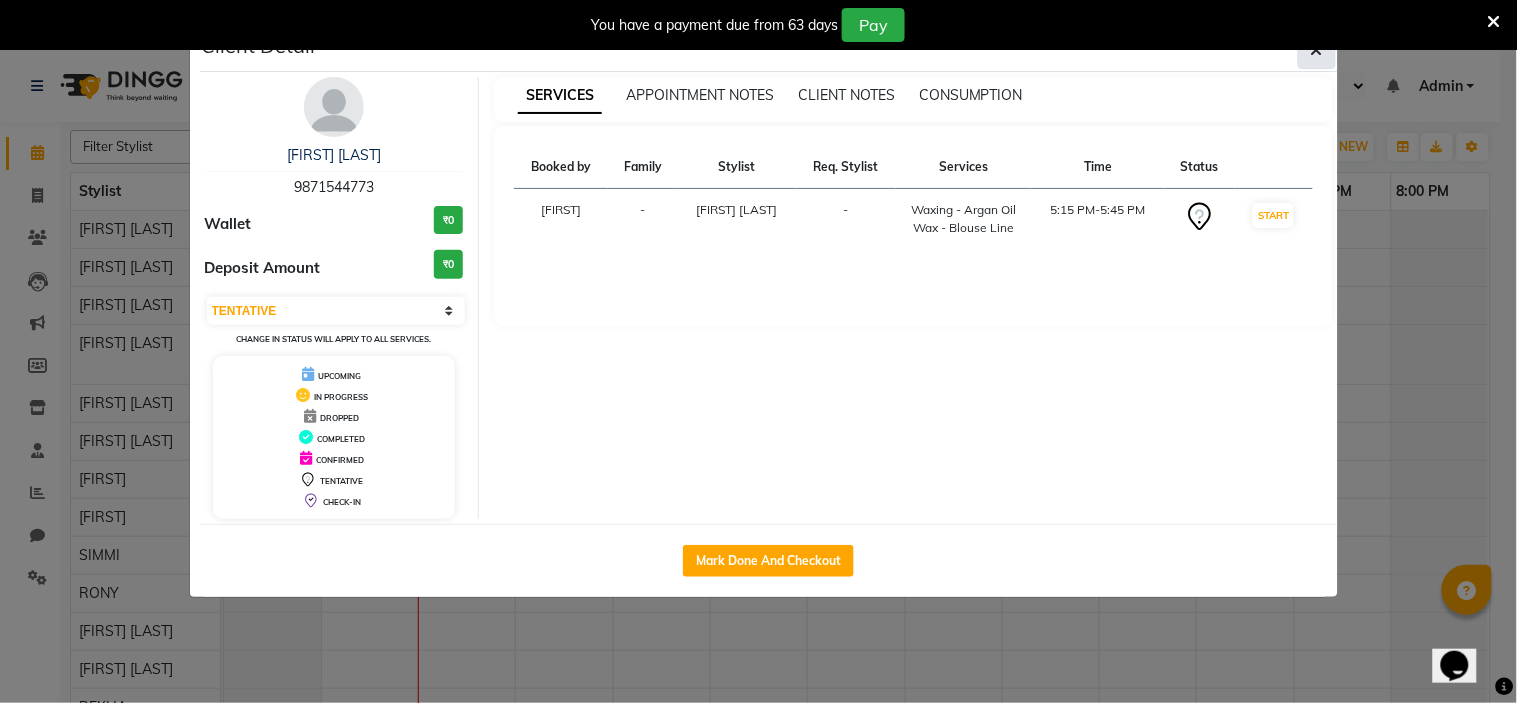 click 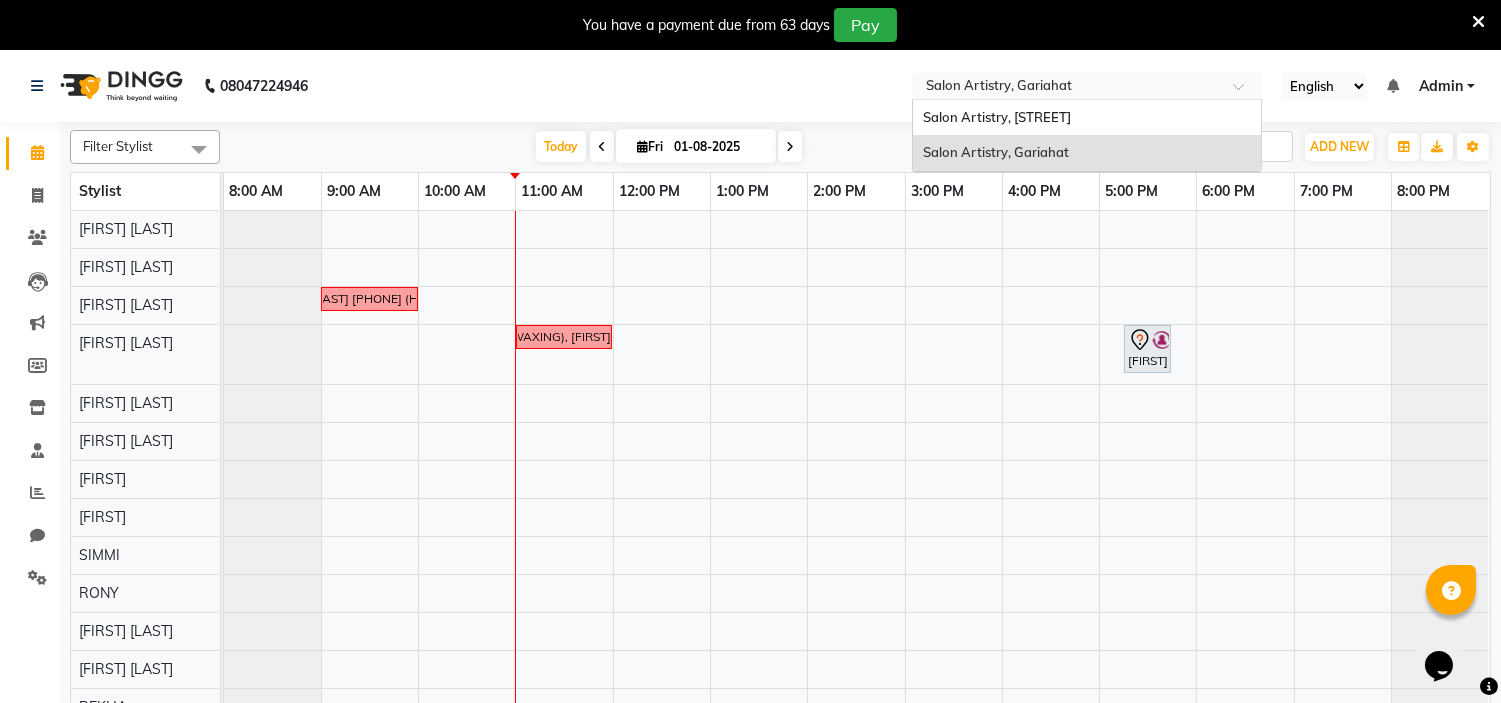 click at bounding box center (1067, 88) 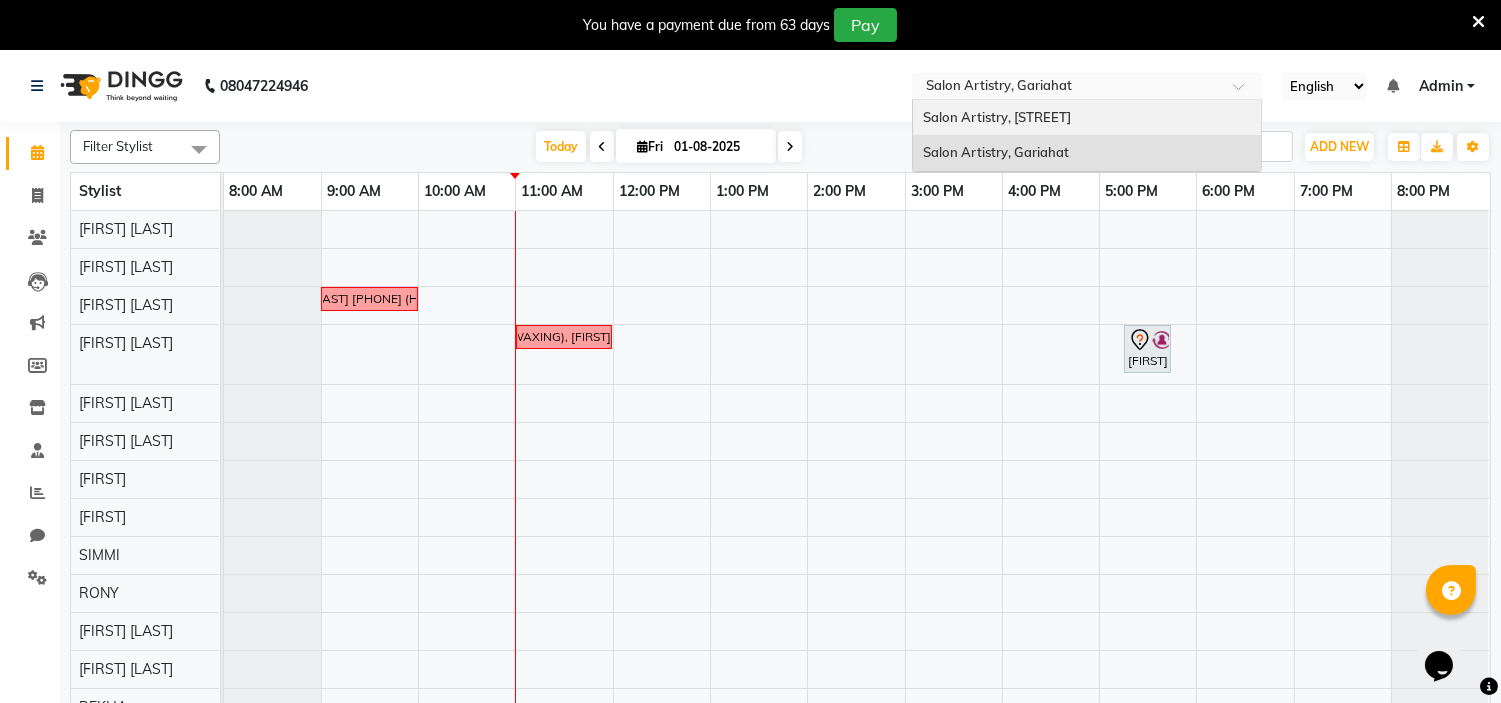 click on "Salon Artistry, [STREET]" at bounding box center [997, 117] 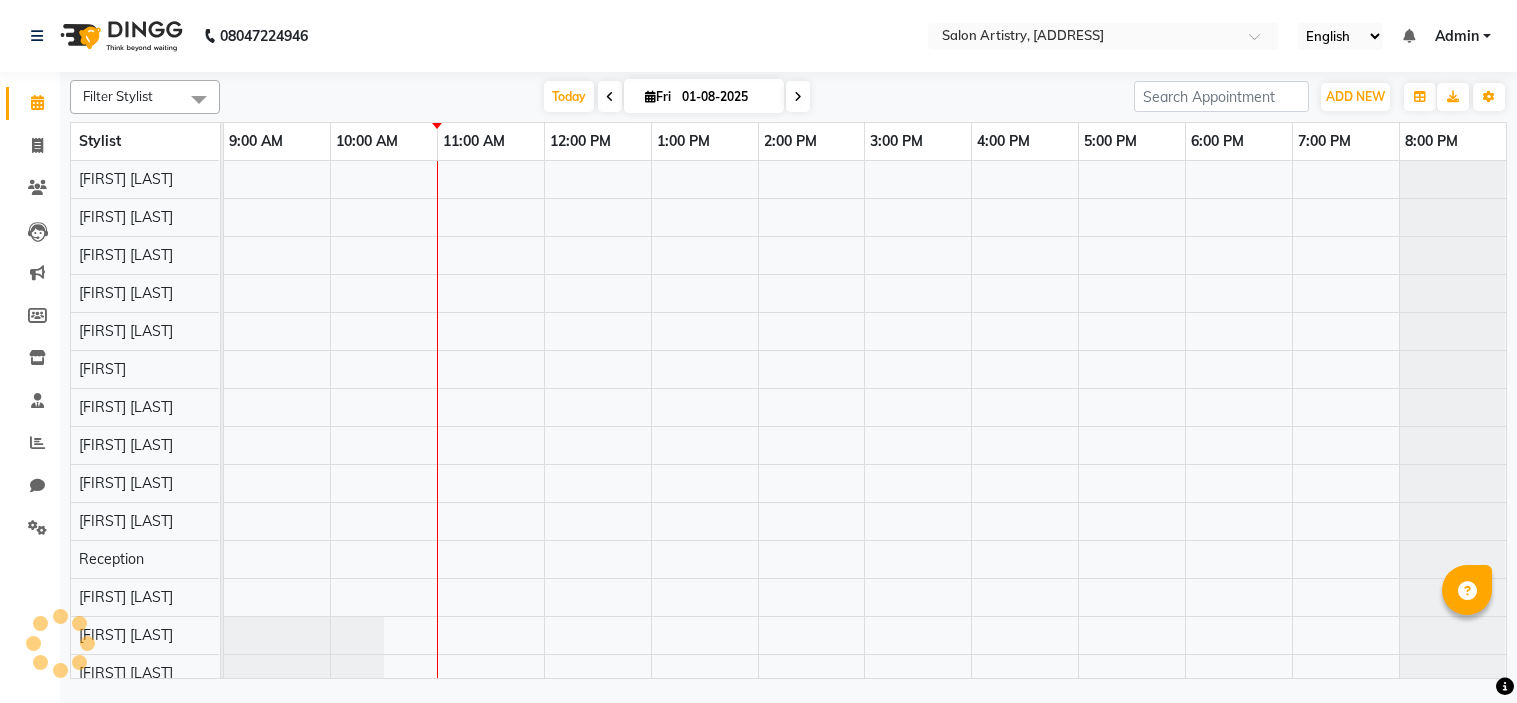 scroll, scrollTop: 0, scrollLeft: 0, axis: both 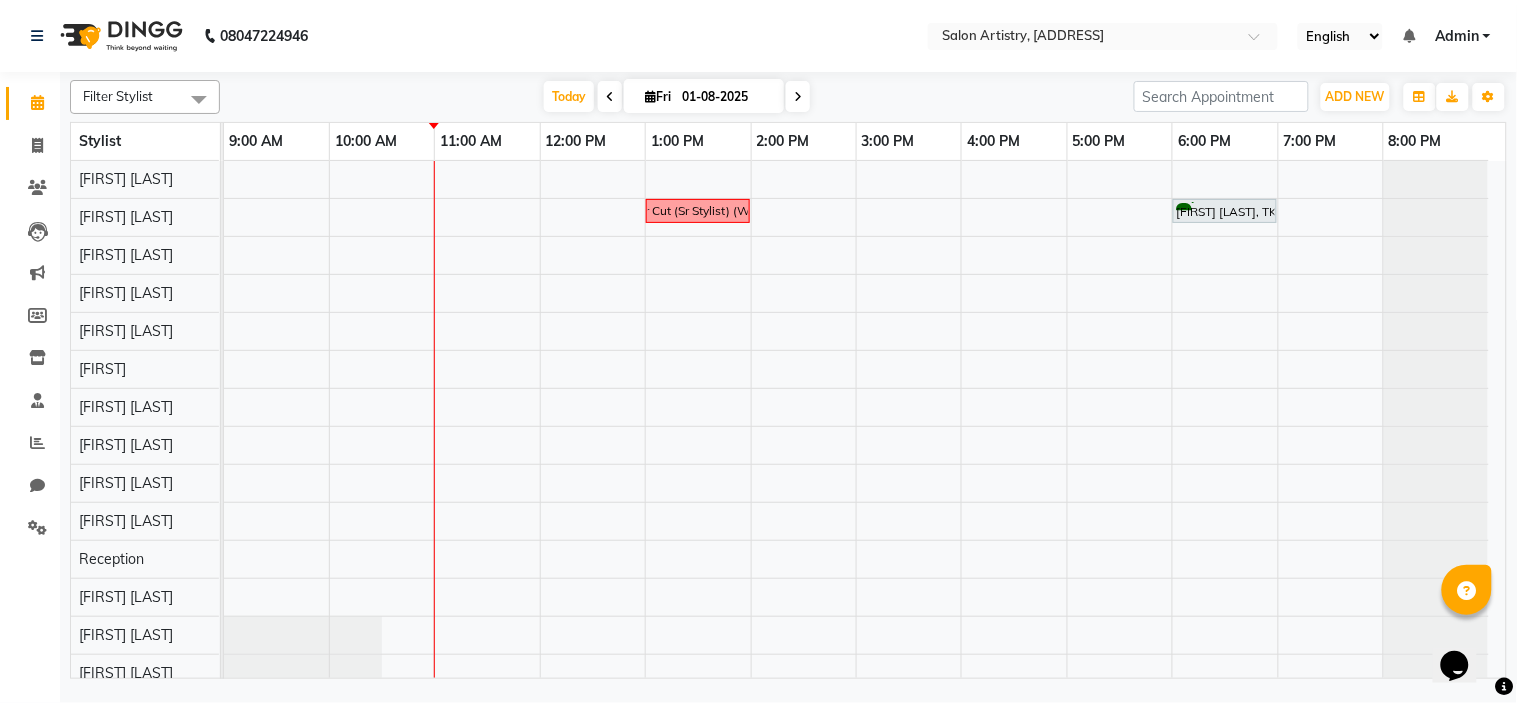 click on "Today  Fri 01-08-2025" at bounding box center [677, 97] 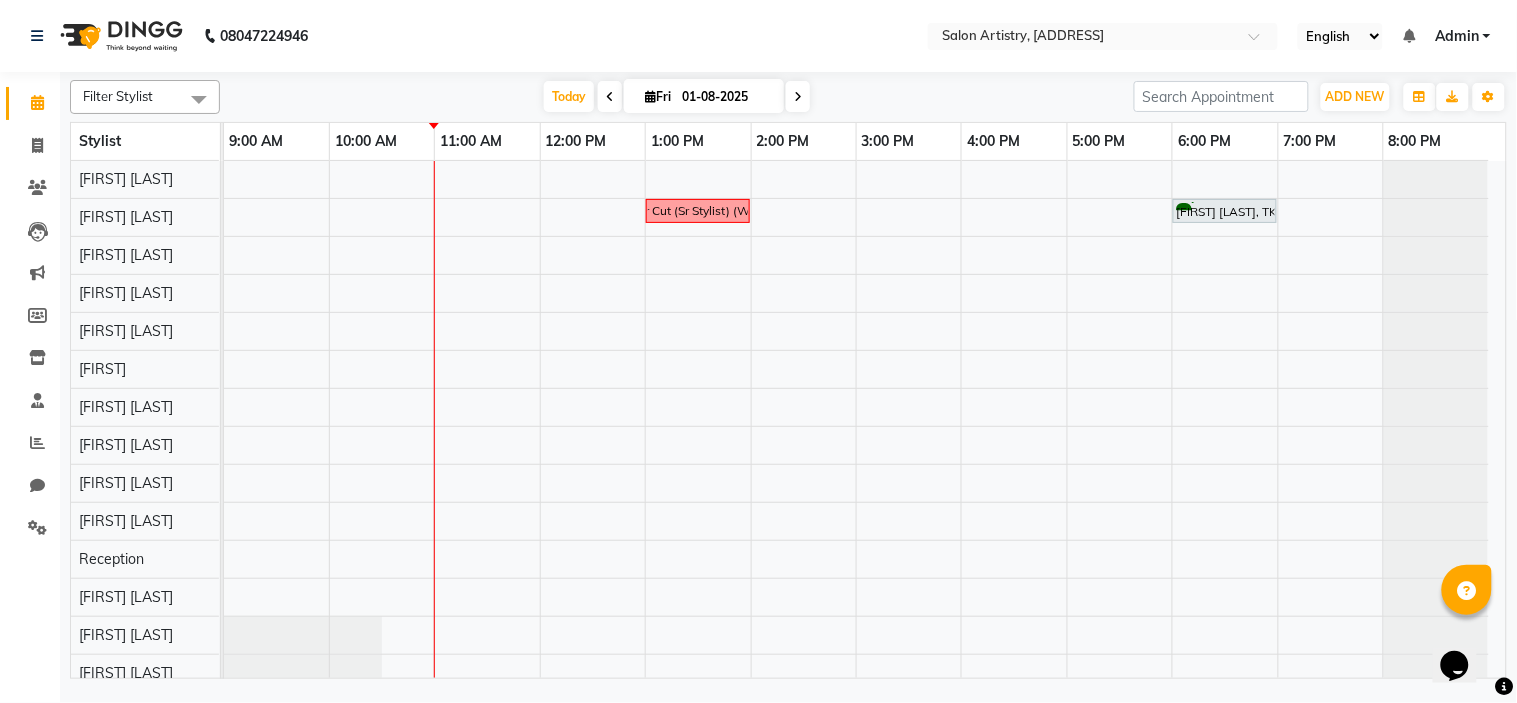 click on "Today  Fri 01-08-2025" at bounding box center [677, 97] 